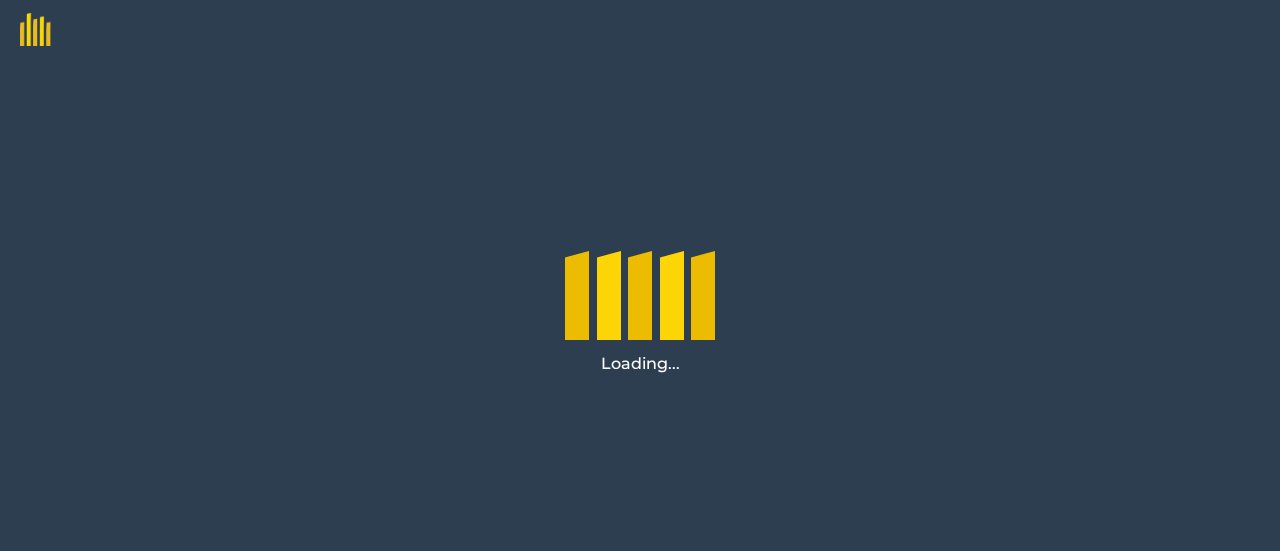 scroll, scrollTop: 0, scrollLeft: 0, axis: both 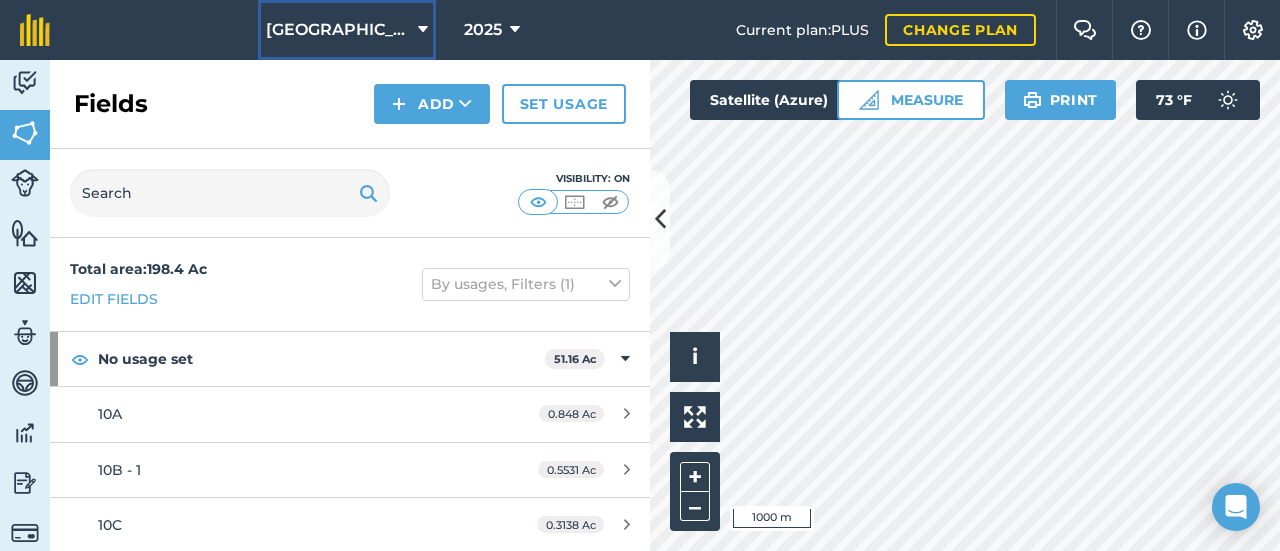 click on "[GEOGRAPHIC_DATA]" at bounding box center [347, 30] 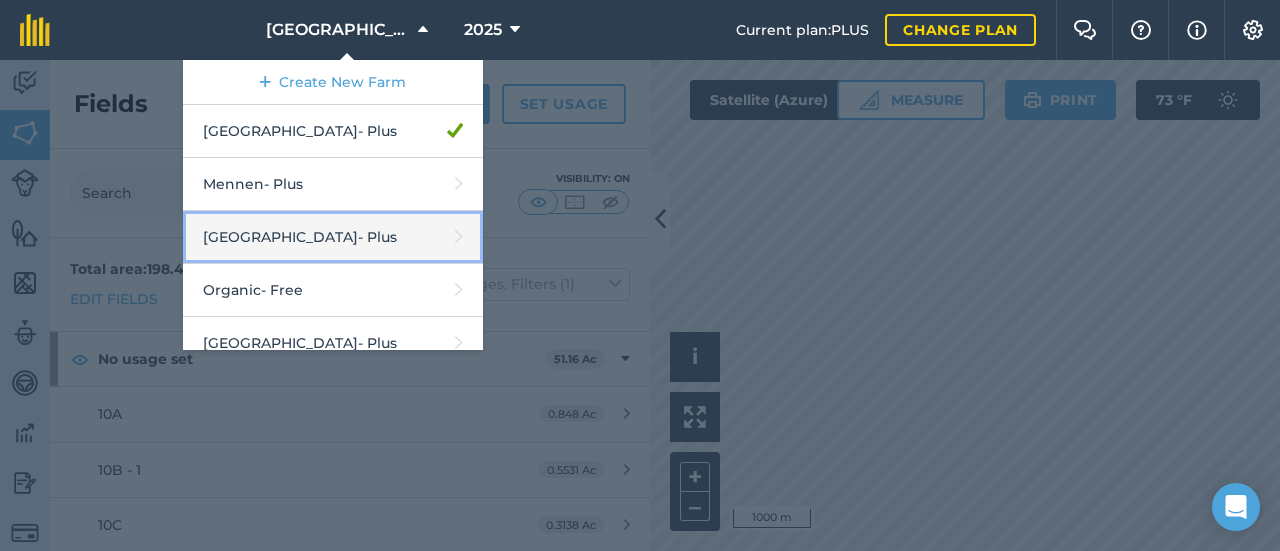 click on "Middle Valley  - Plus" at bounding box center (333, 237) 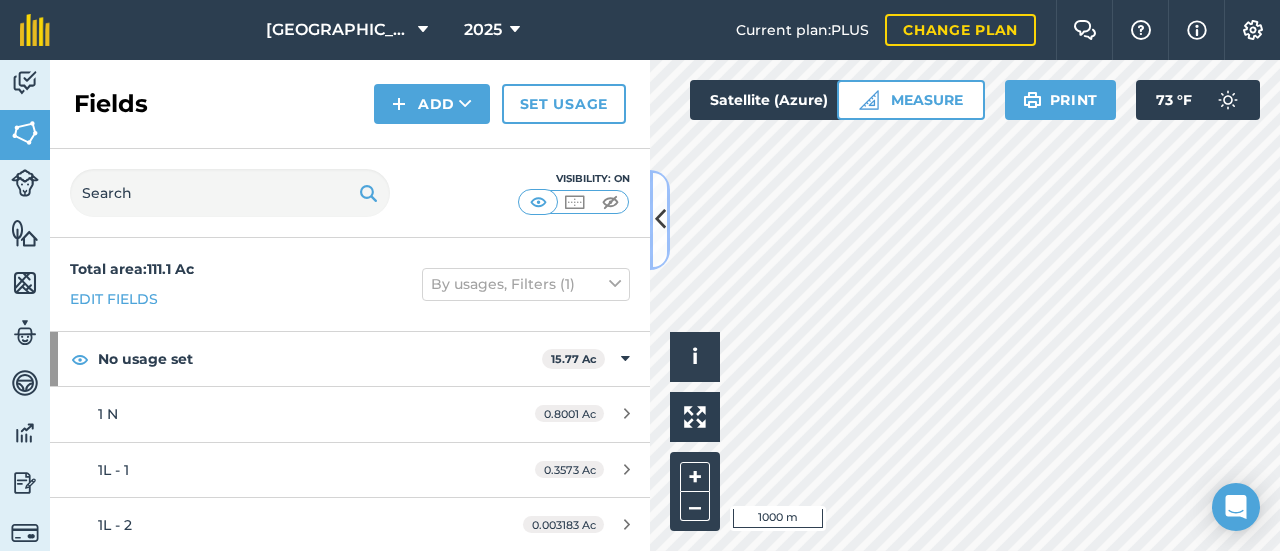 click at bounding box center [660, 220] 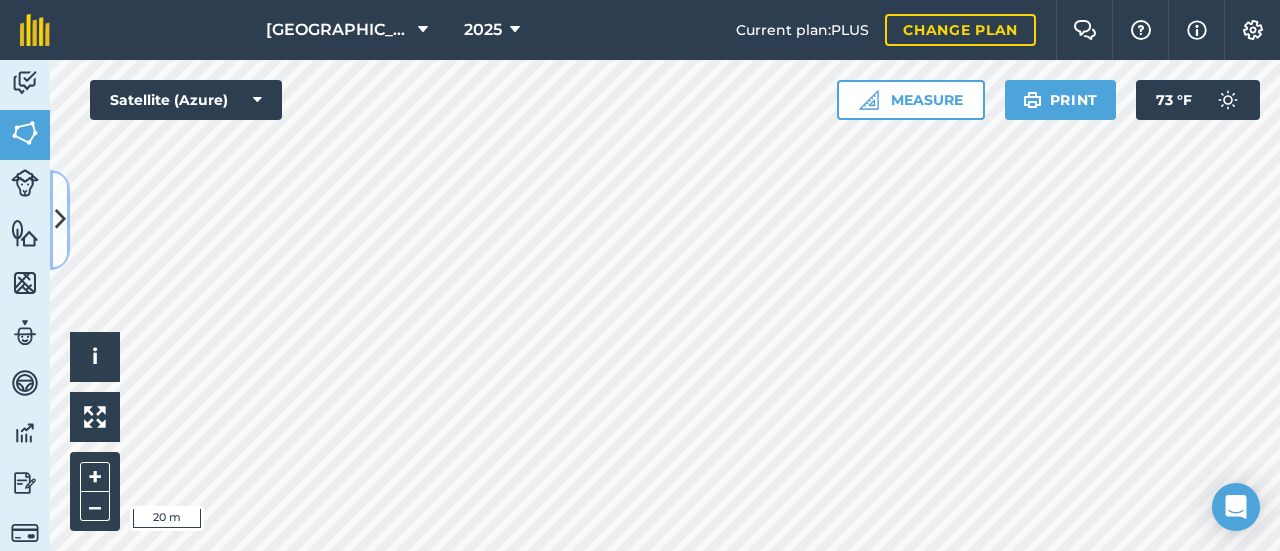click at bounding box center (60, 219) 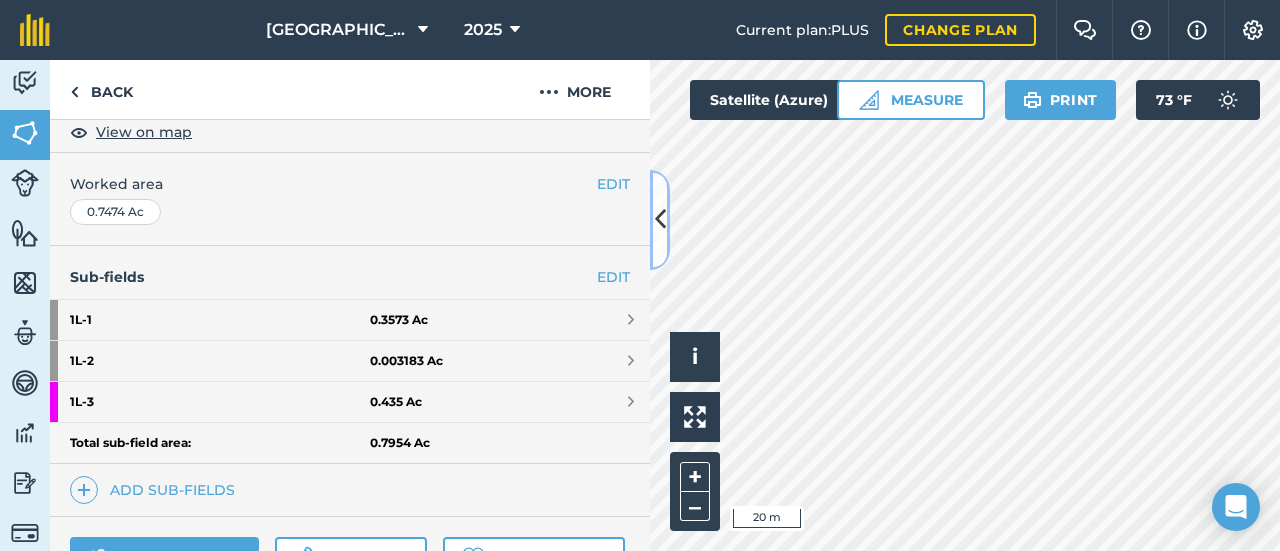 scroll, scrollTop: 400, scrollLeft: 0, axis: vertical 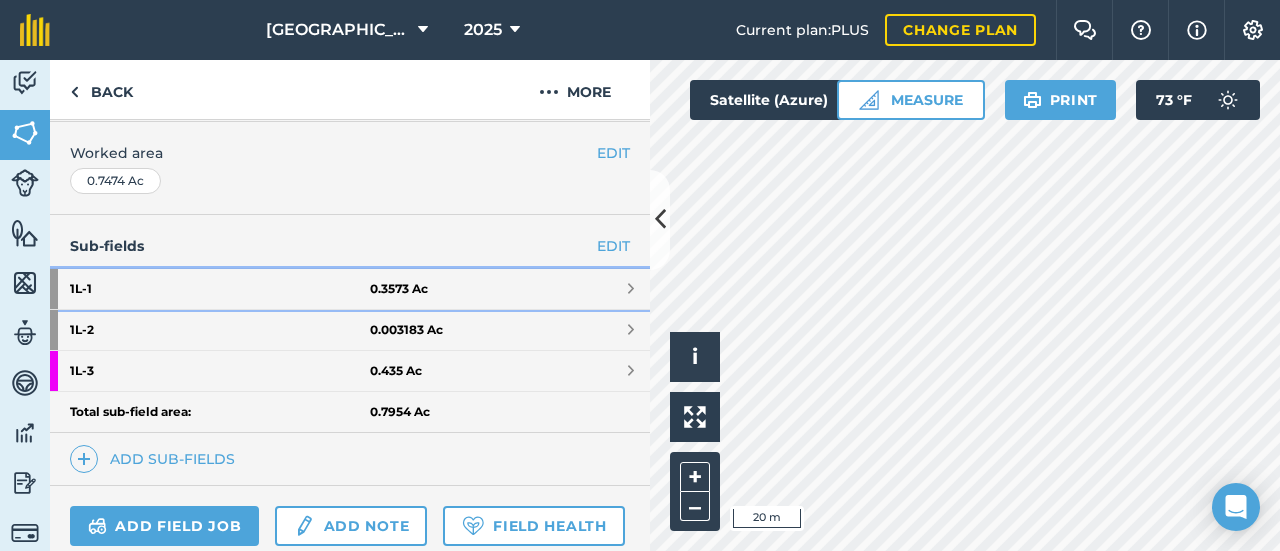 click on "0.3573   Ac" at bounding box center [399, 289] 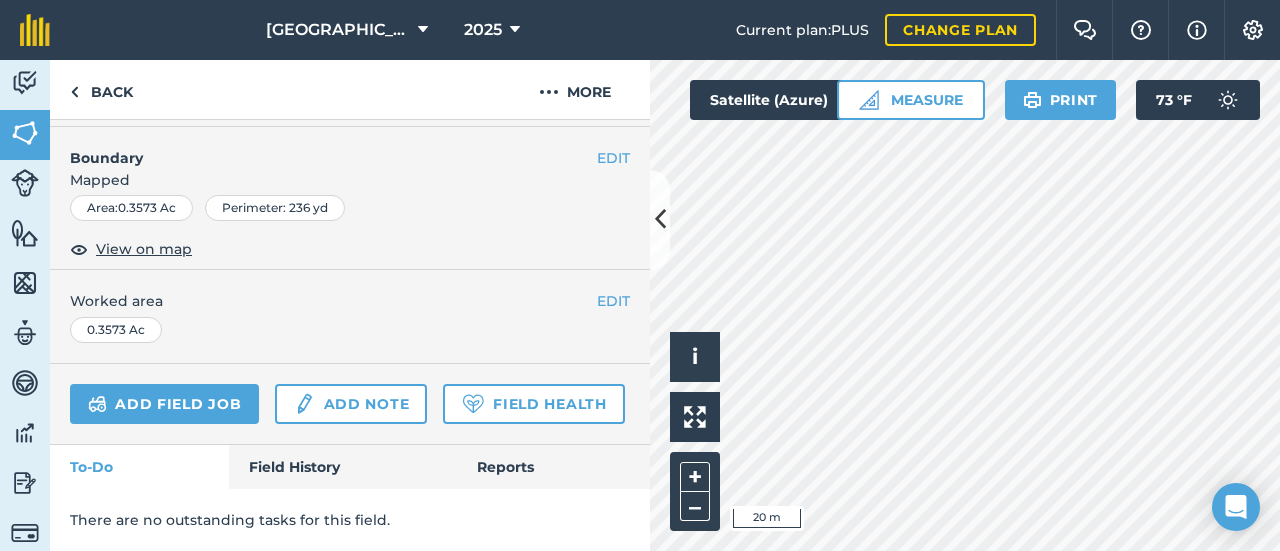scroll, scrollTop: 346, scrollLeft: 0, axis: vertical 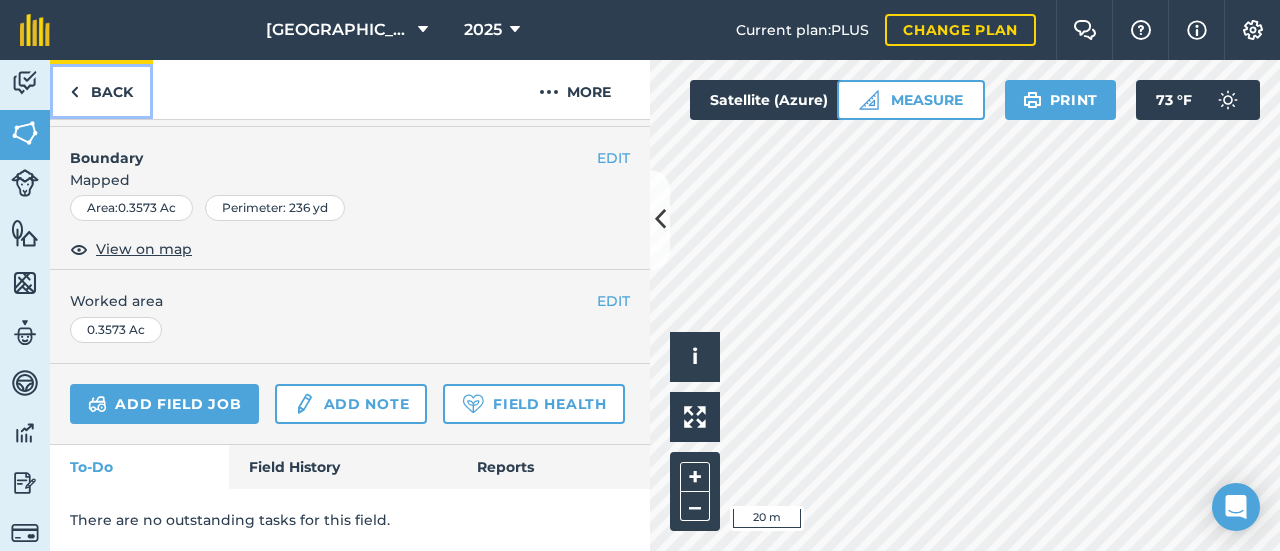 click on "Back" at bounding box center (101, 89) 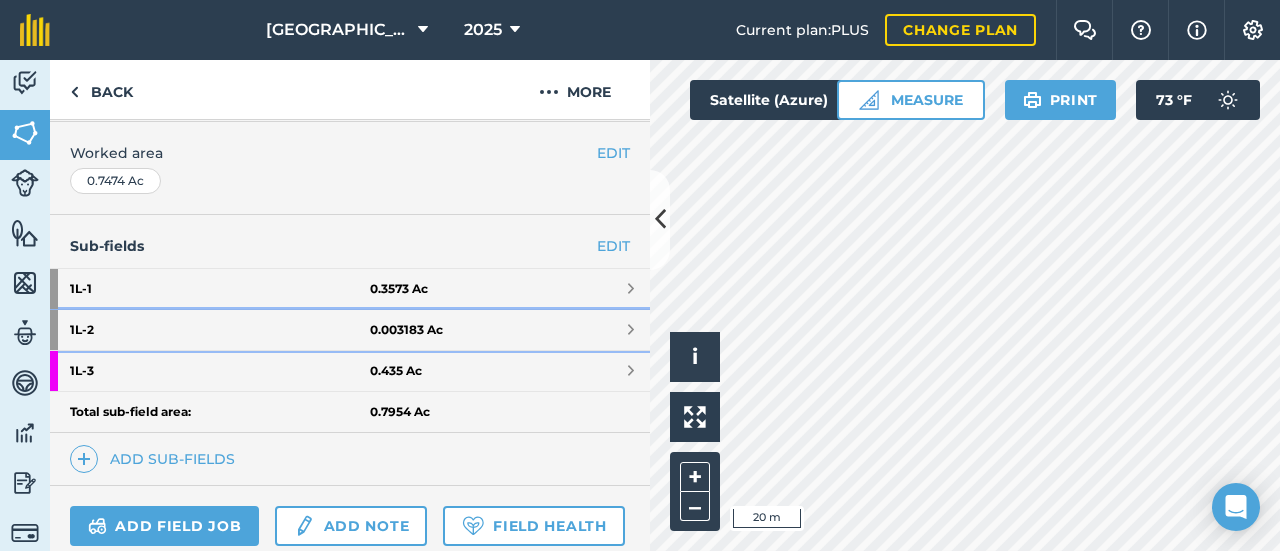 click on "1L  -  2" at bounding box center (220, 330) 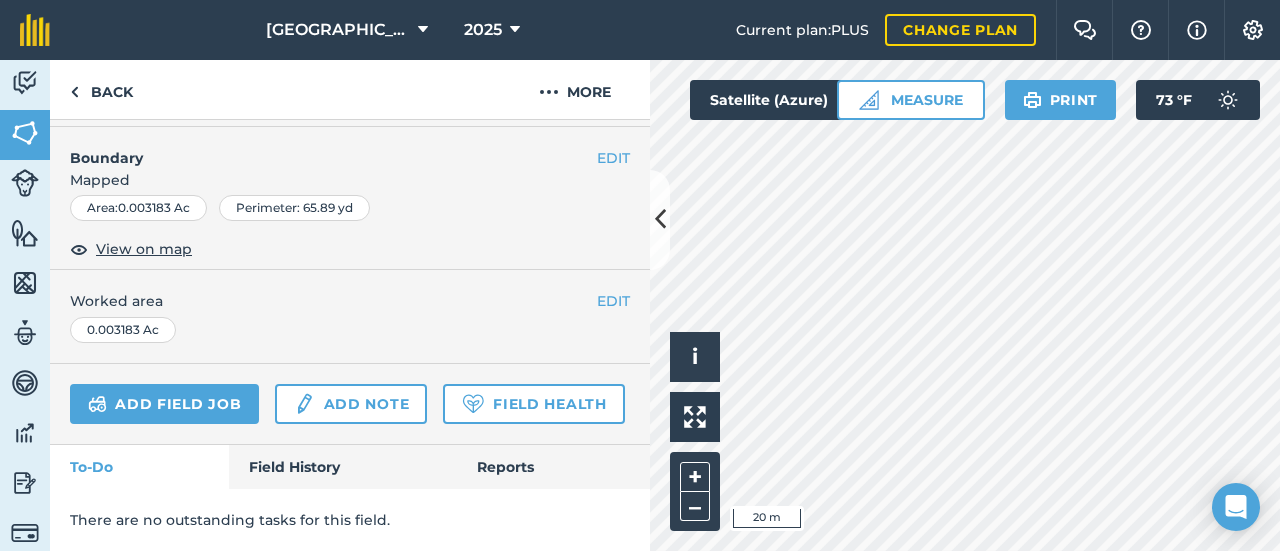 scroll, scrollTop: 346, scrollLeft: 0, axis: vertical 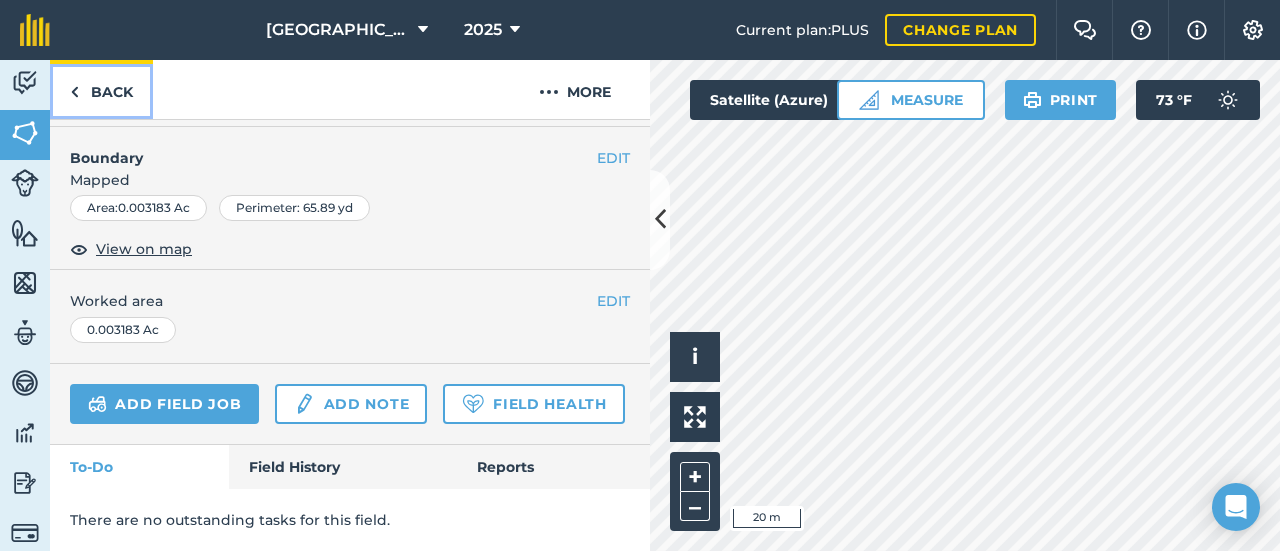 click on "Back" at bounding box center (101, 89) 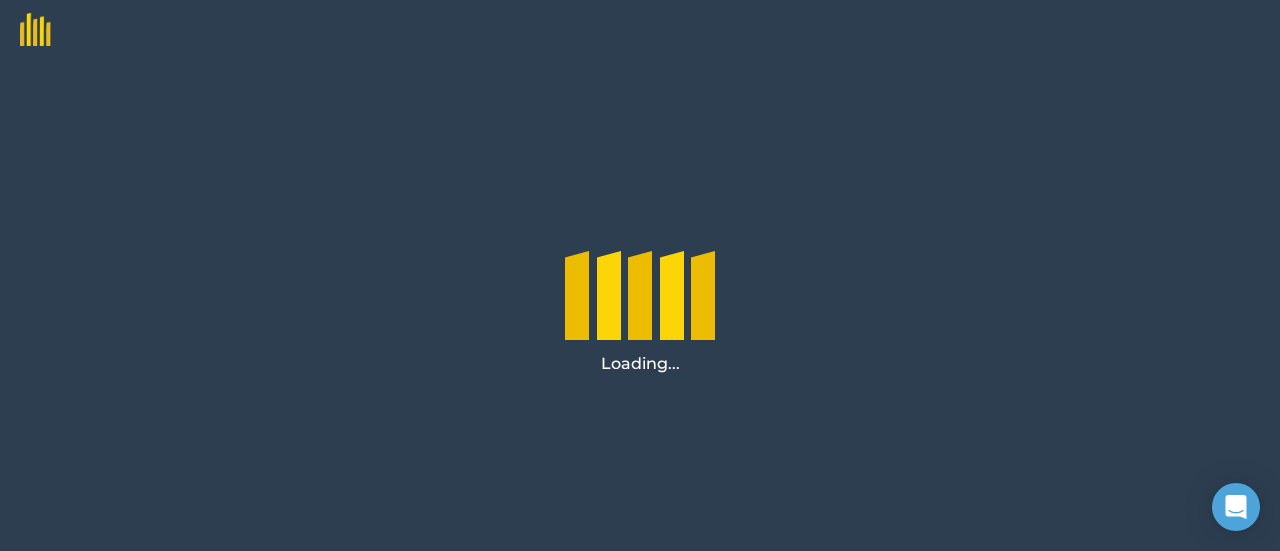 scroll, scrollTop: 0, scrollLeft: 0, axis: both 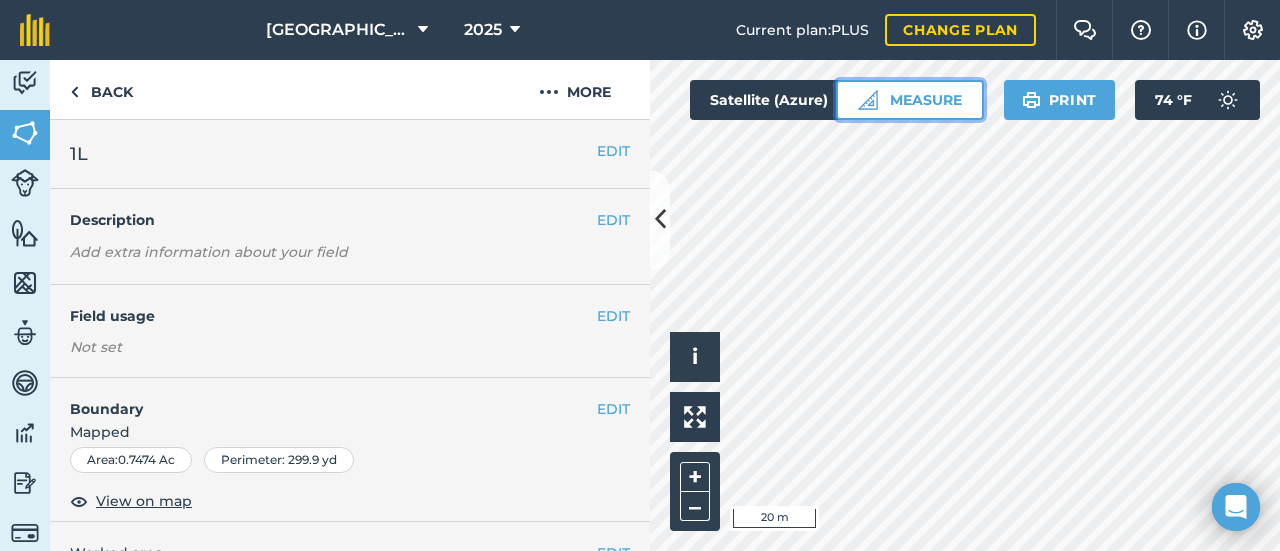 drag, startPoint x: 918, startPoint y: 99, endPoint x: 926, endPoint y: 114, distance: 17 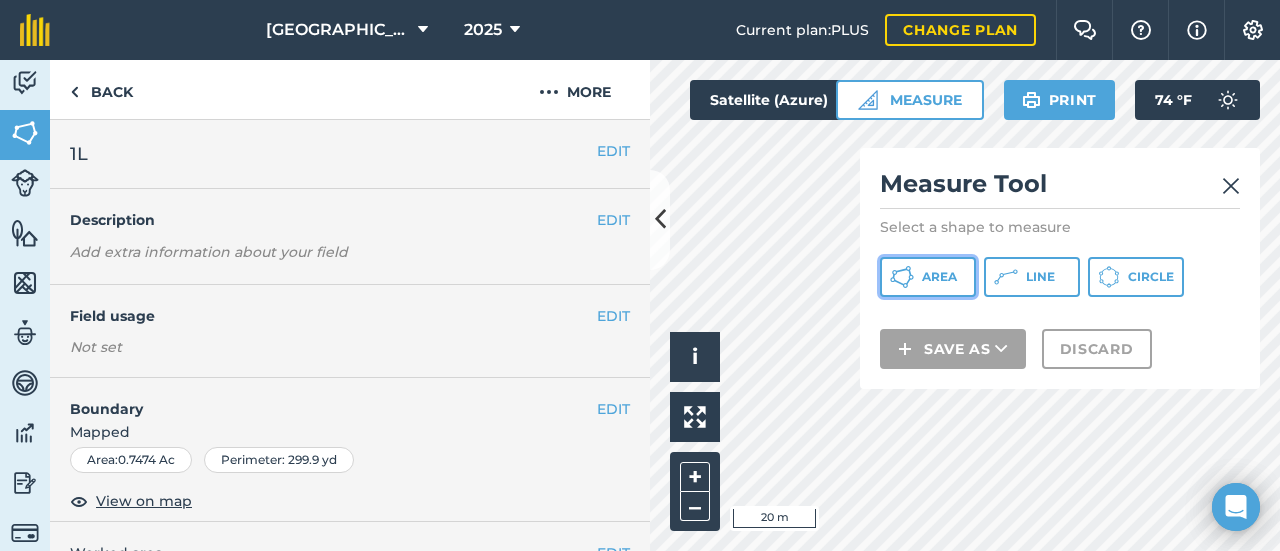 click on "Area" at bounding box center (928, 277) 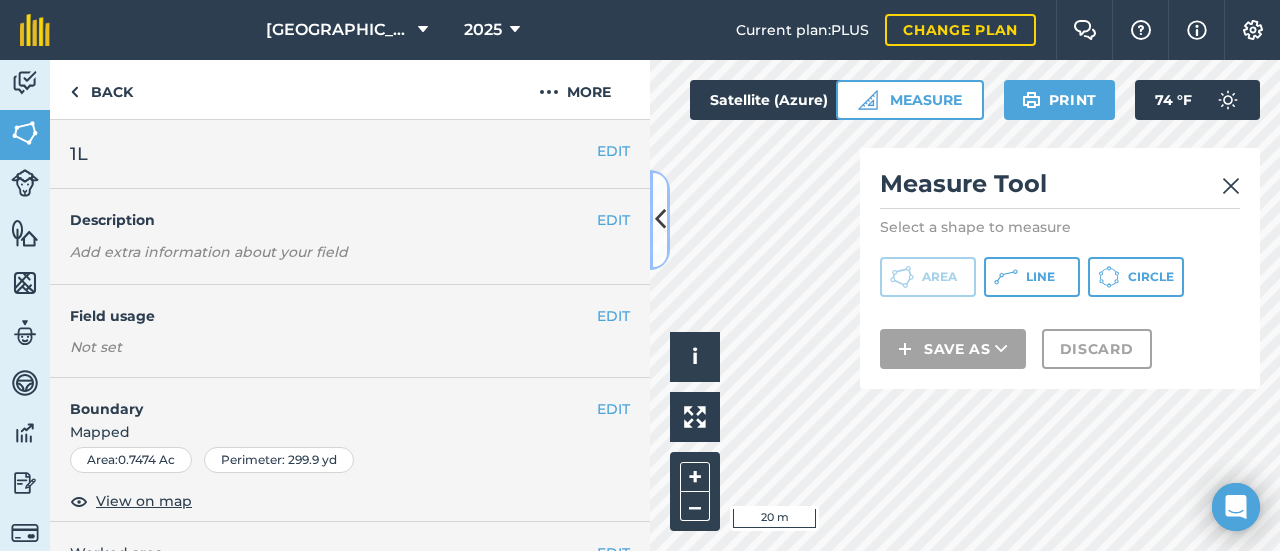 click at bounding box center [660, 219] 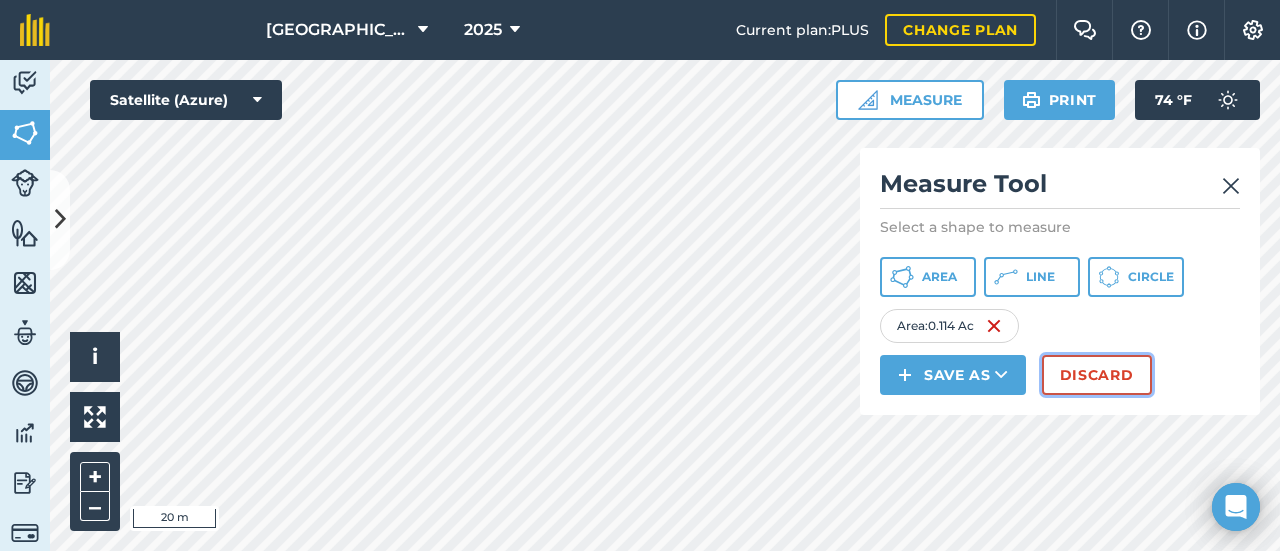click on "Discard" at bounding box center (1097, 375) 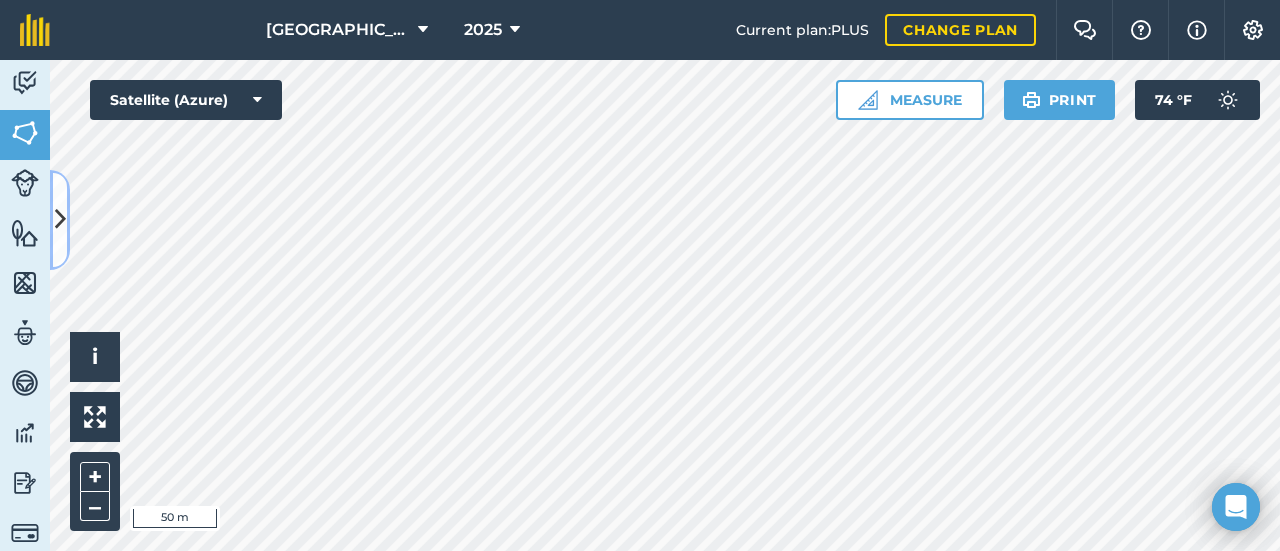 click at bounding box center [60, 219] 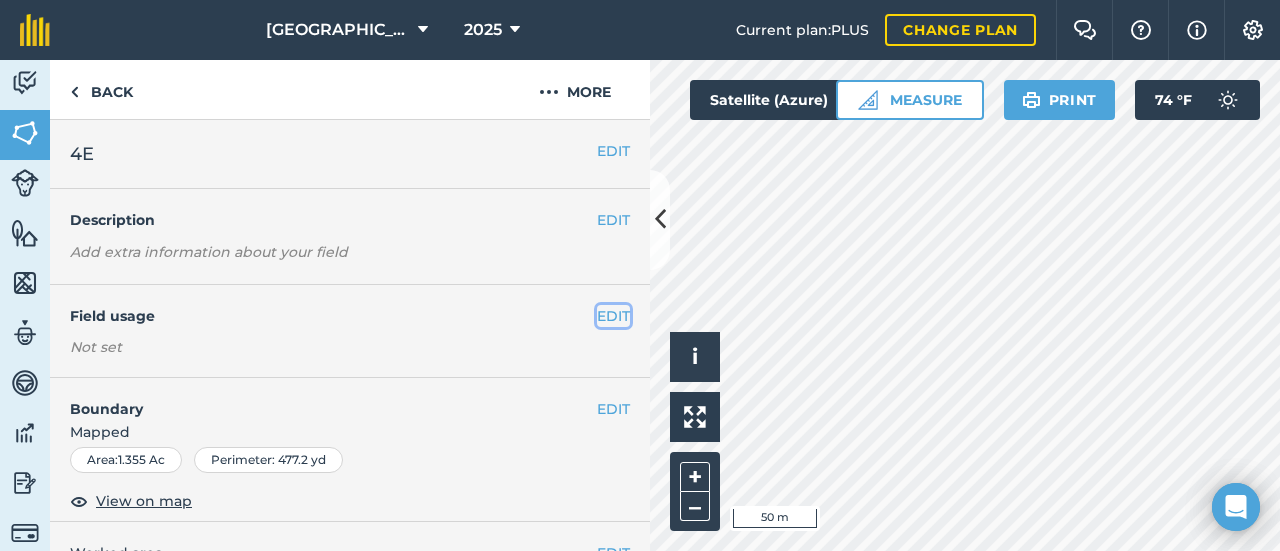 click on "EDIT" at bounding box center (613, 316) 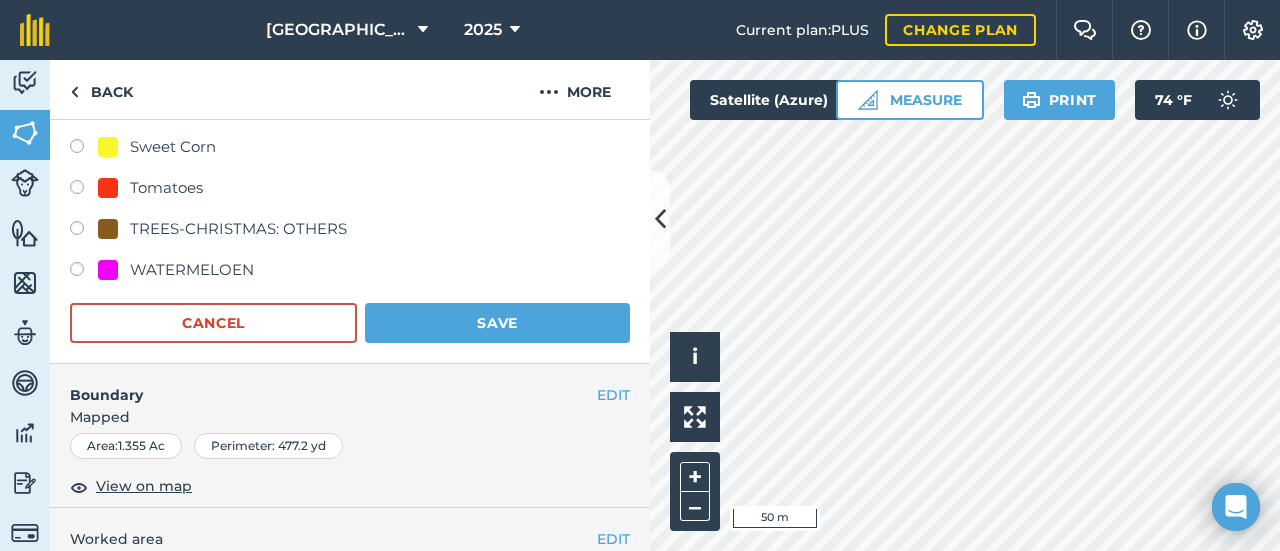 scroll, scrollTop: 1300, scrollLeft: 0, axis: vertical 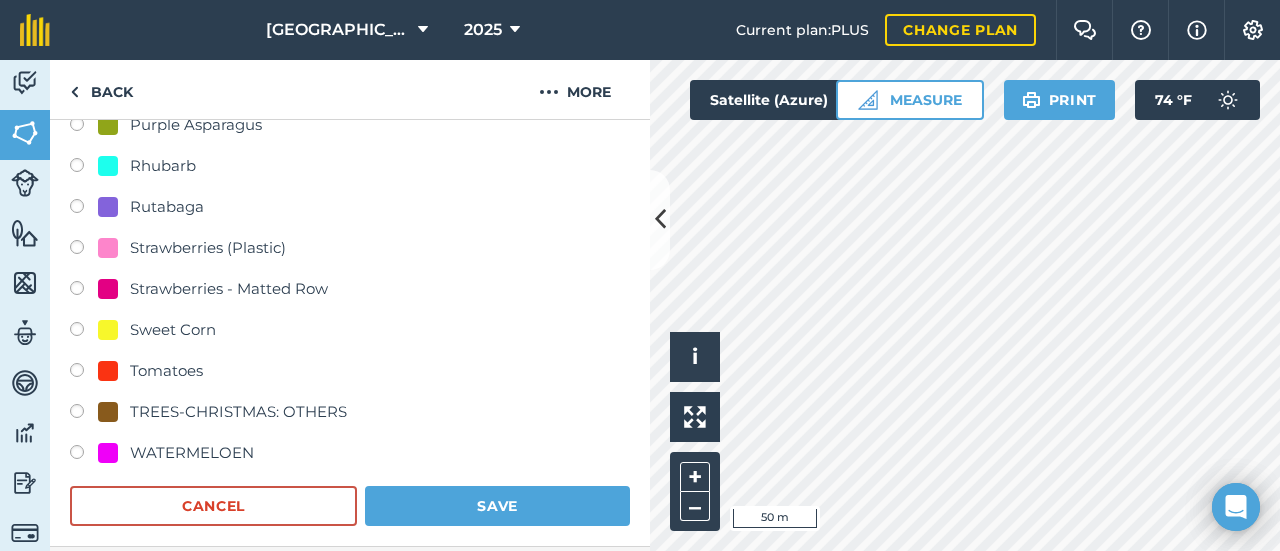 click on "Sweet Corn" at bounding box center [173, 330] 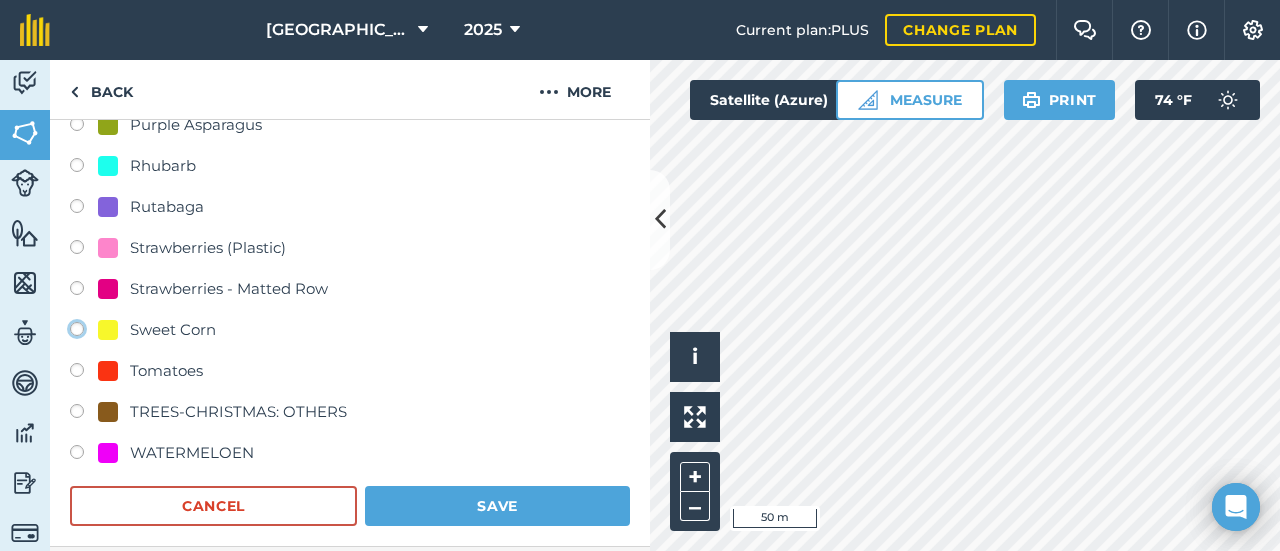 click on "Sweet Corn" at bounding box center (-9923, 328) 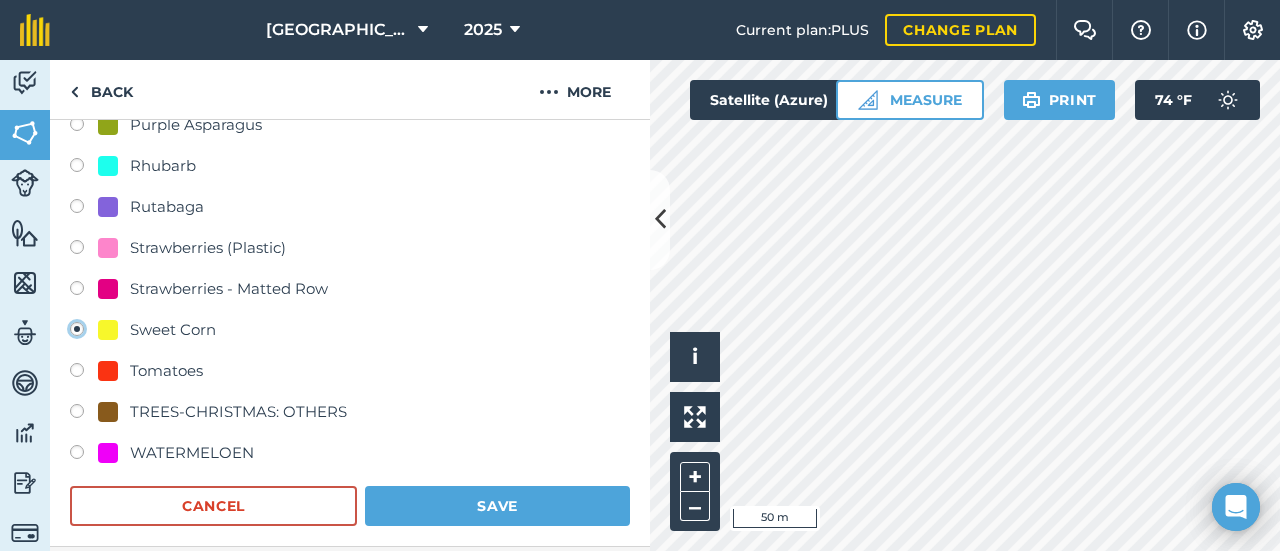 radio on "true" 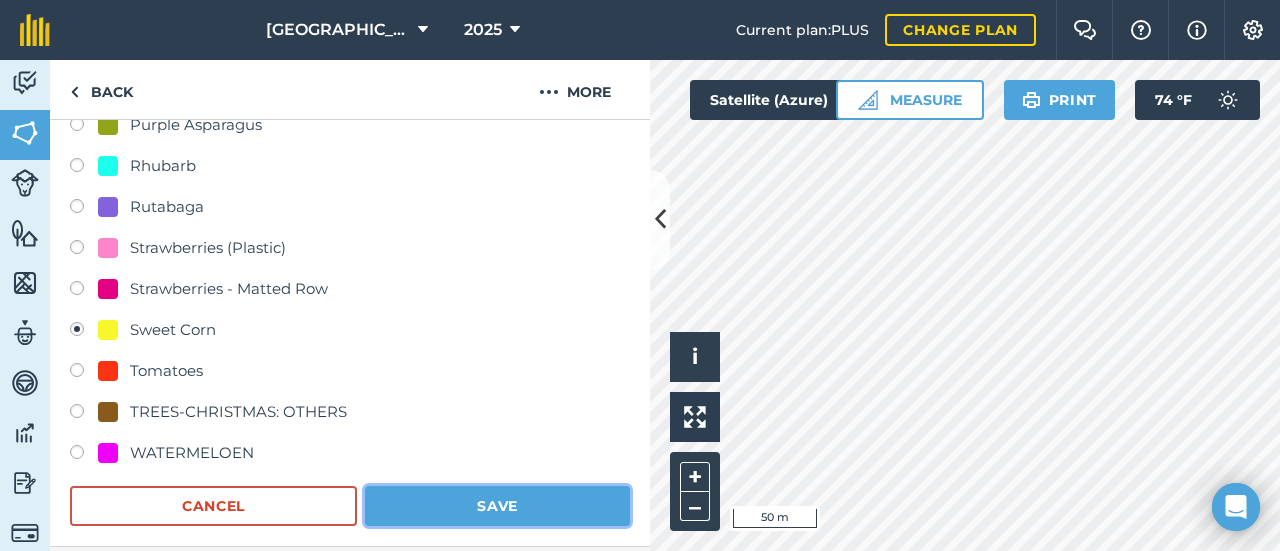 click on "Save" at bounding box center [497, 506] 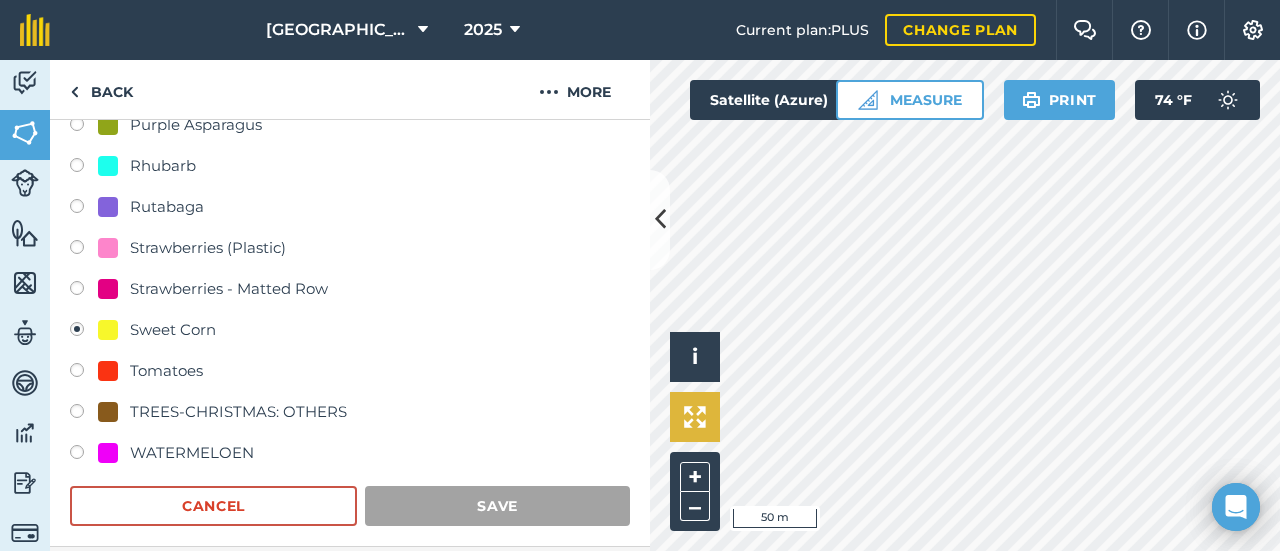 scroll, scrollTop: 441, scrollLeft: 0, axis: vertical 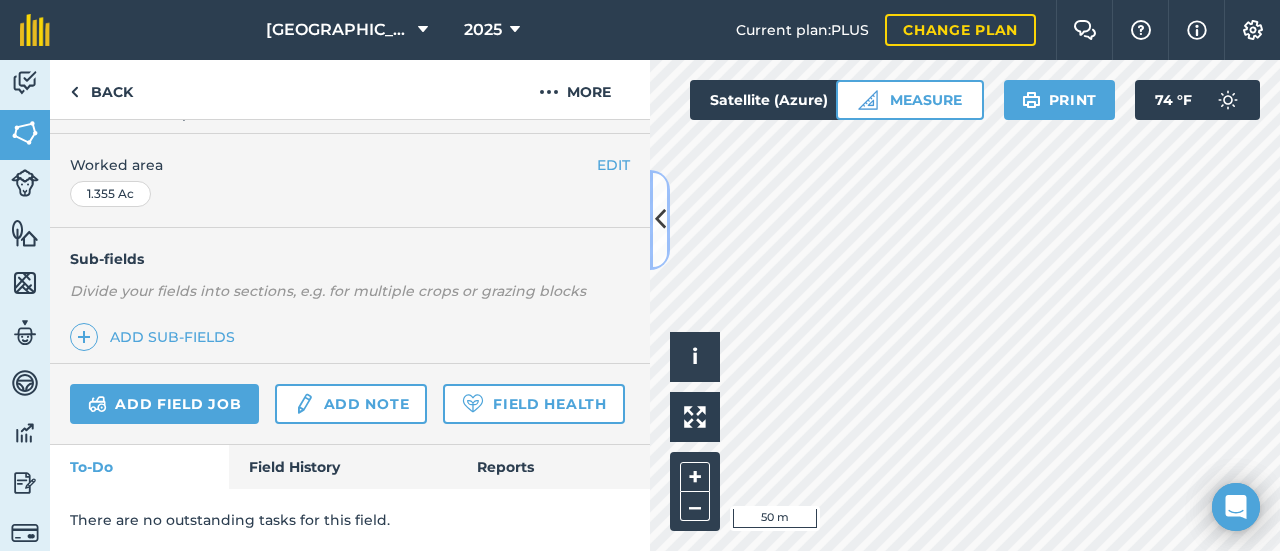 click at bounding box center (660, 220) 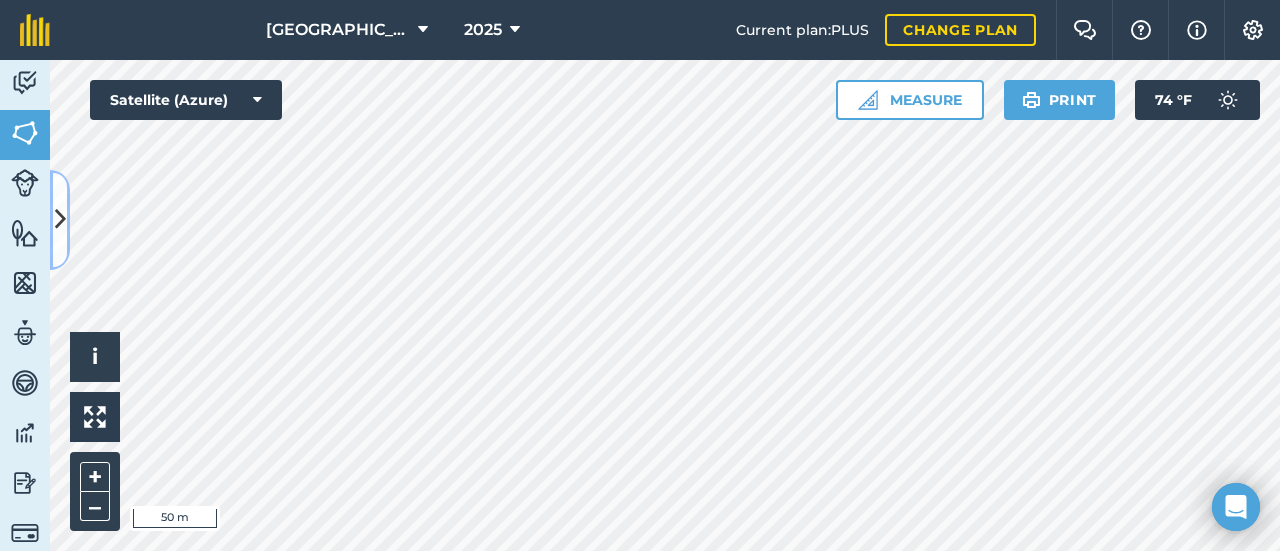 click at bounding box center (60, 219) 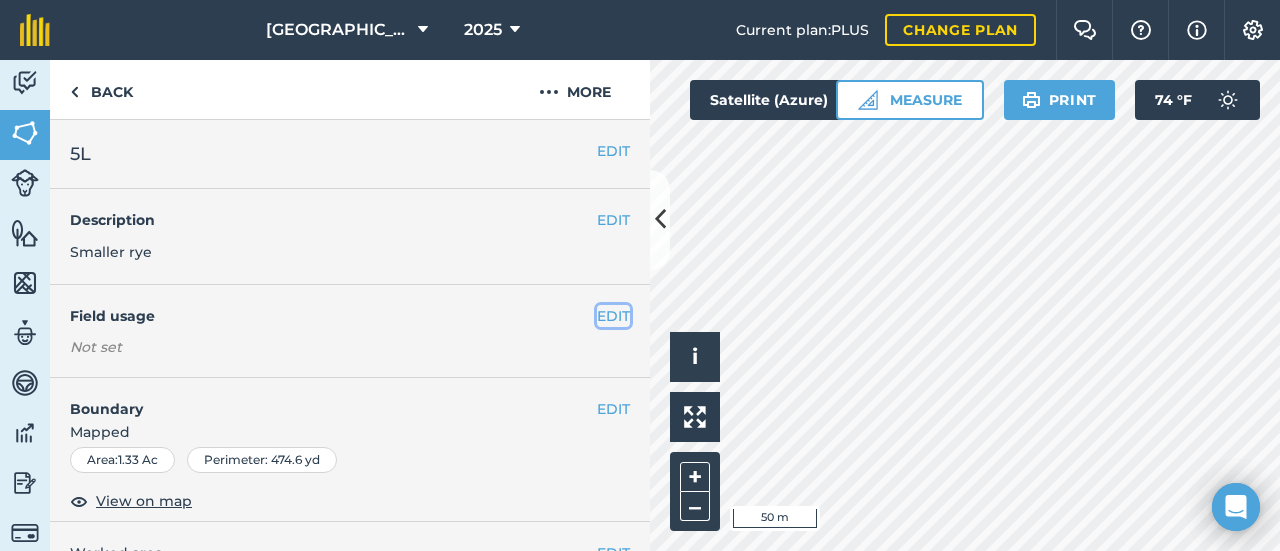 click on "EDIT" at bounding box center [613, 316] 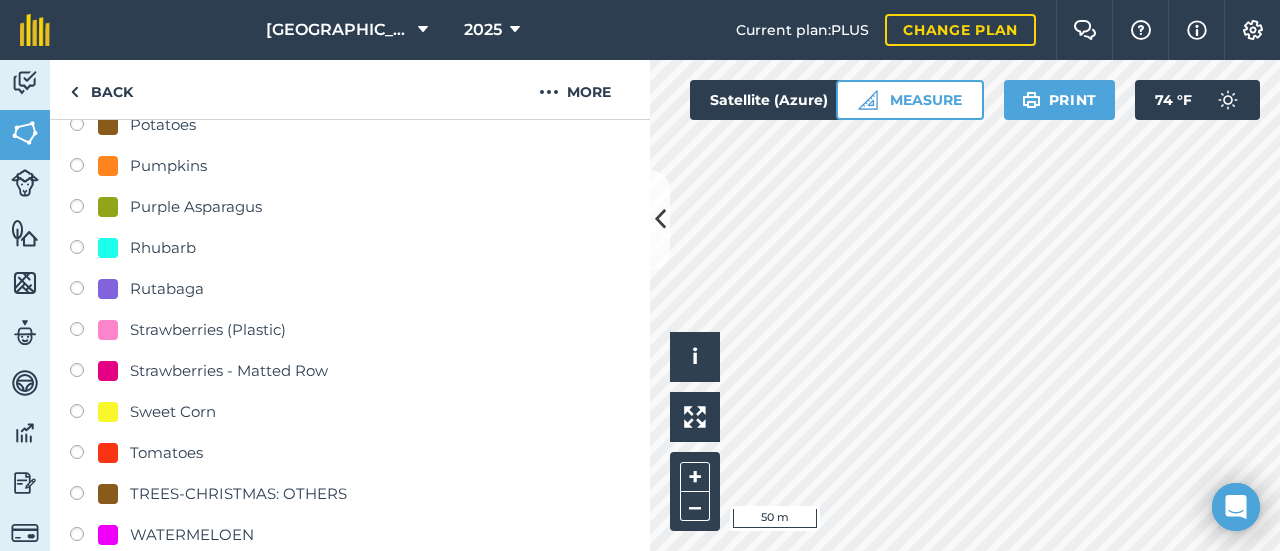 scroll, scrollTop: 1300, scrollLeft: 0, axis: vertical 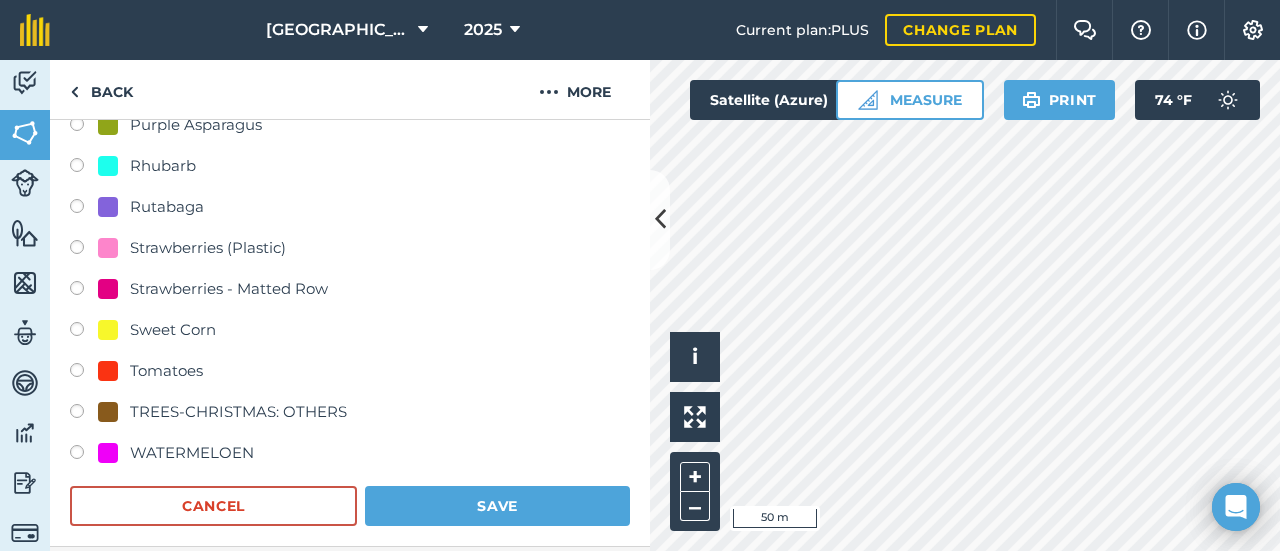 click on "Sweet Corn" at bounding box center [173, 330] 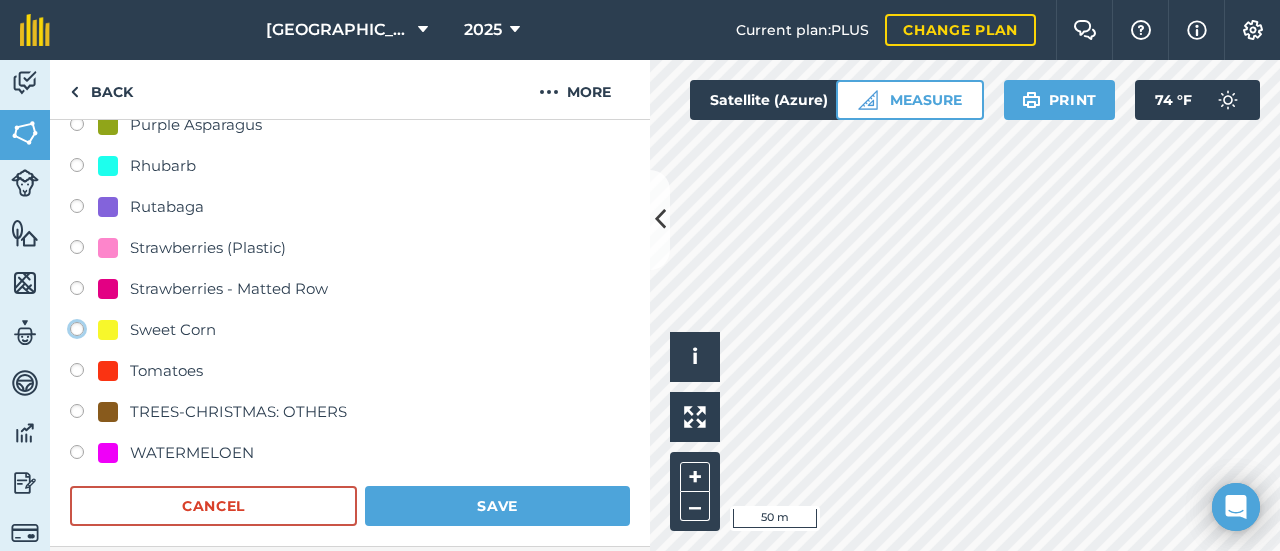 click on "Sweet Corn" at bounding box center (-9923, 328) 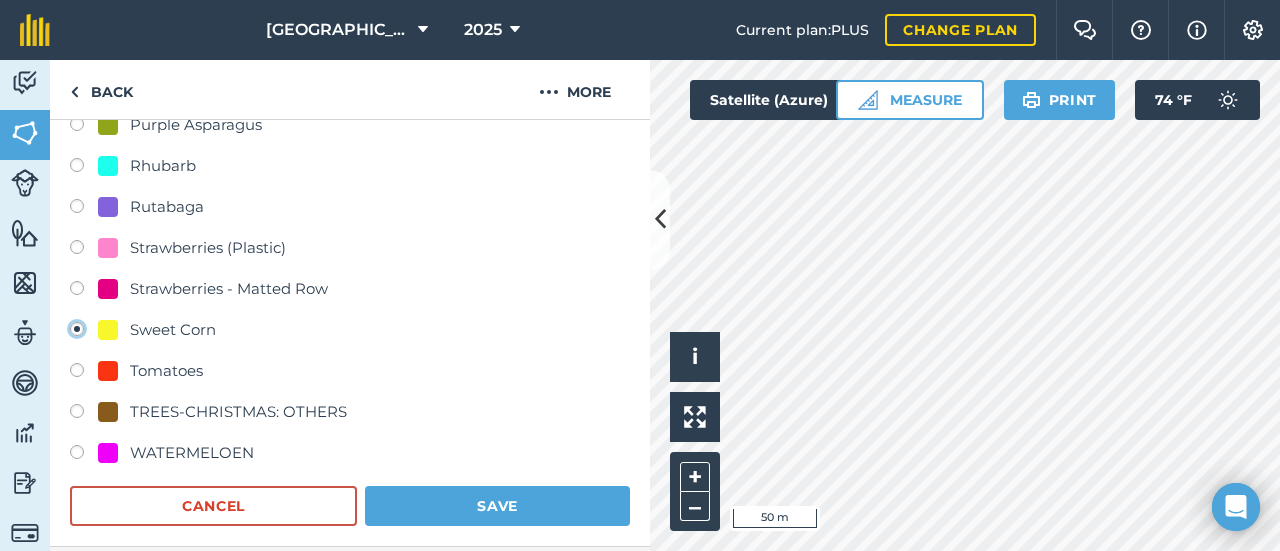 radio on "true" 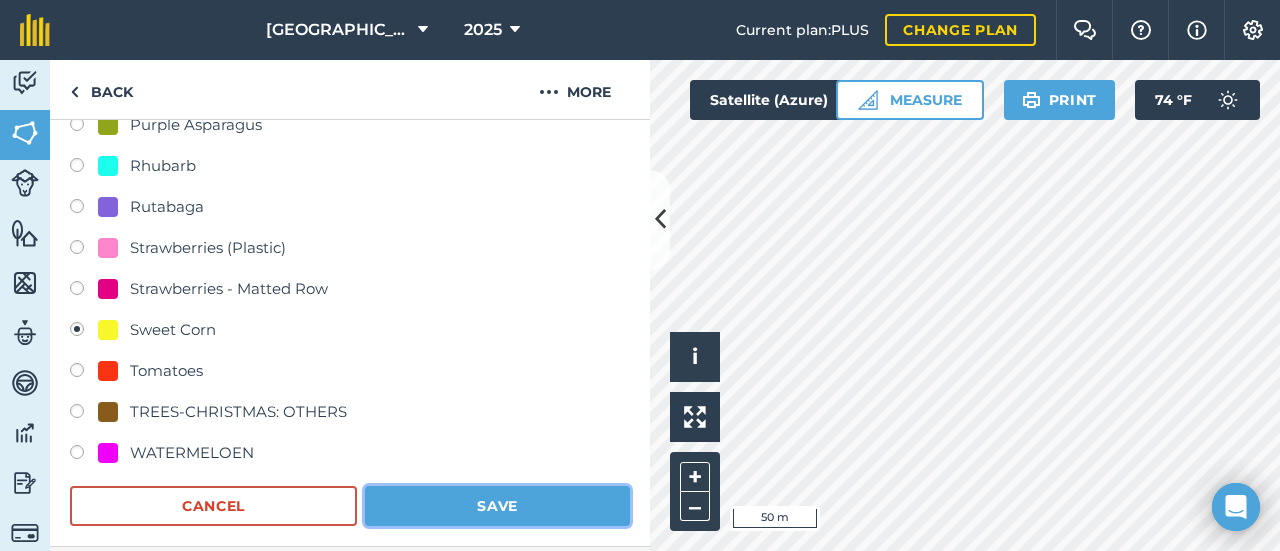 click on "Save" at bounding box center (497, 506) 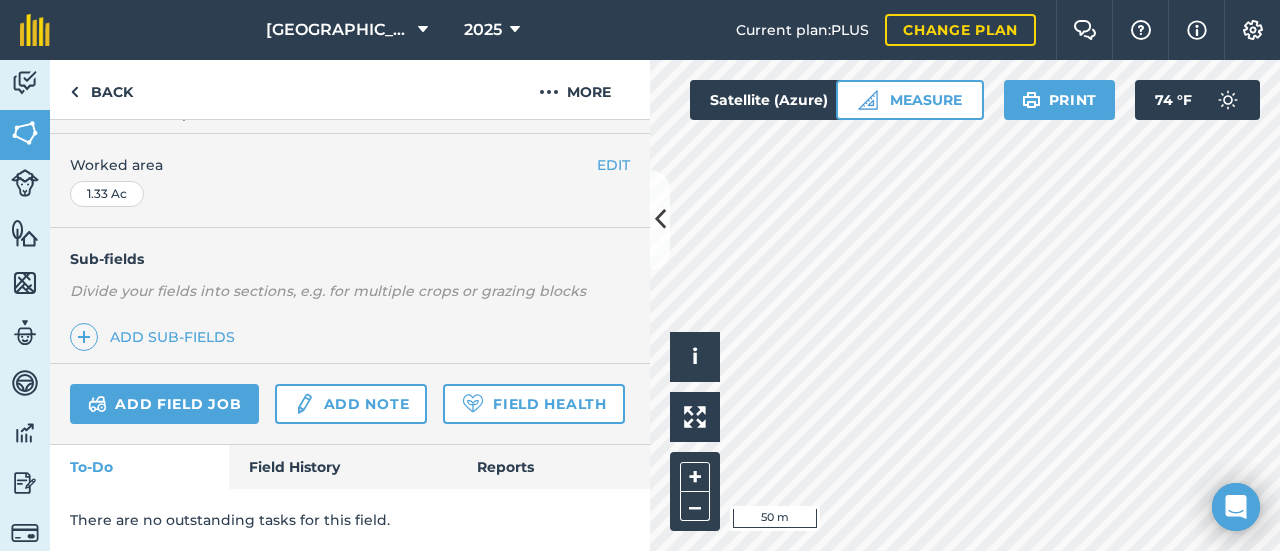 scroll, scrollTop: 441, scrollLeft: 0, axis: vertical 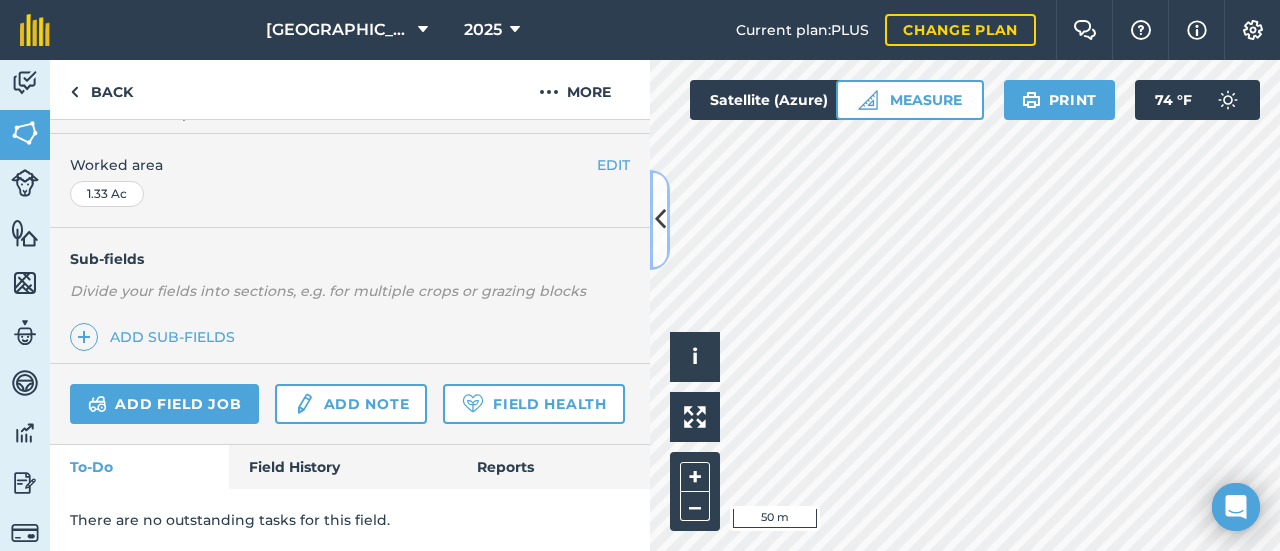 click at bounding box center [660, 220] 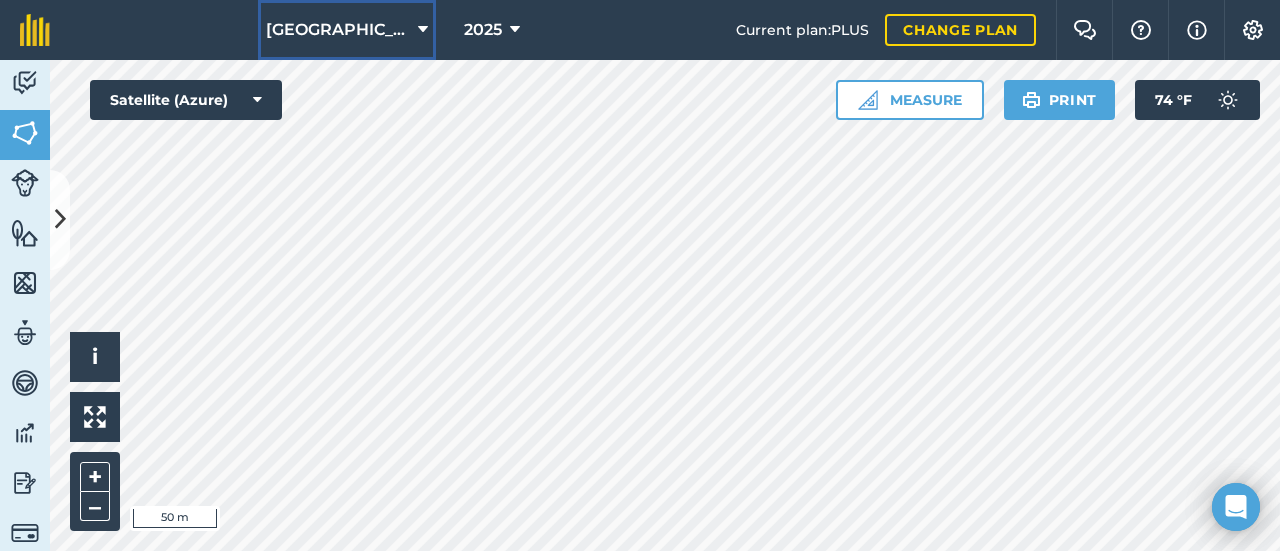 click on "[GEOGRAPHIC_DATA]" at bounding box center [338, 30] 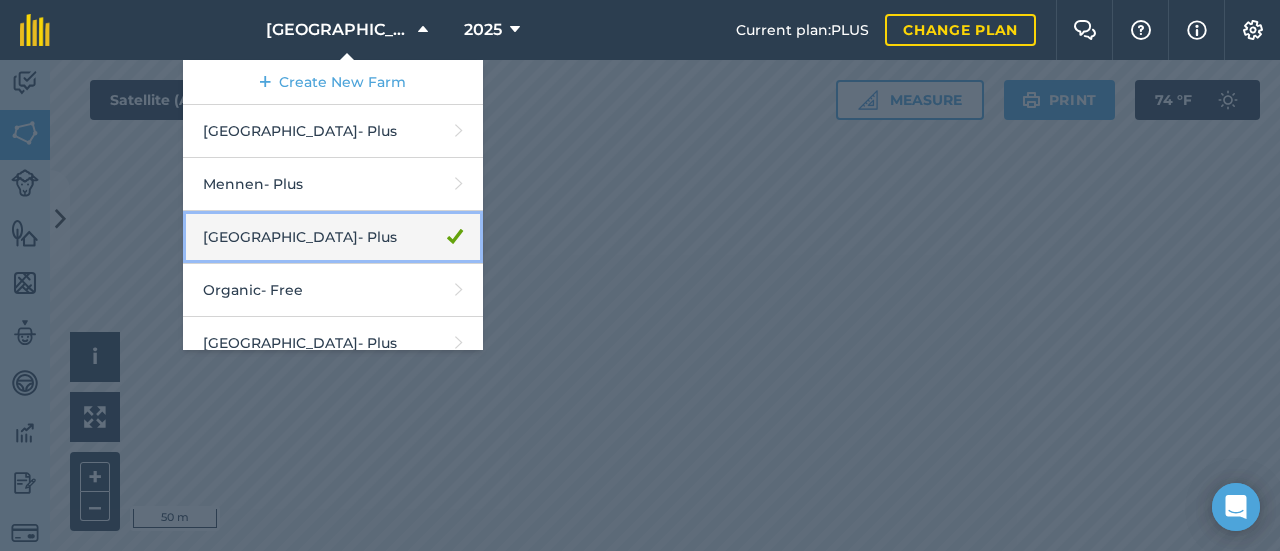click on "Middle Valley  - Plus" at bounding box center [333, 237] 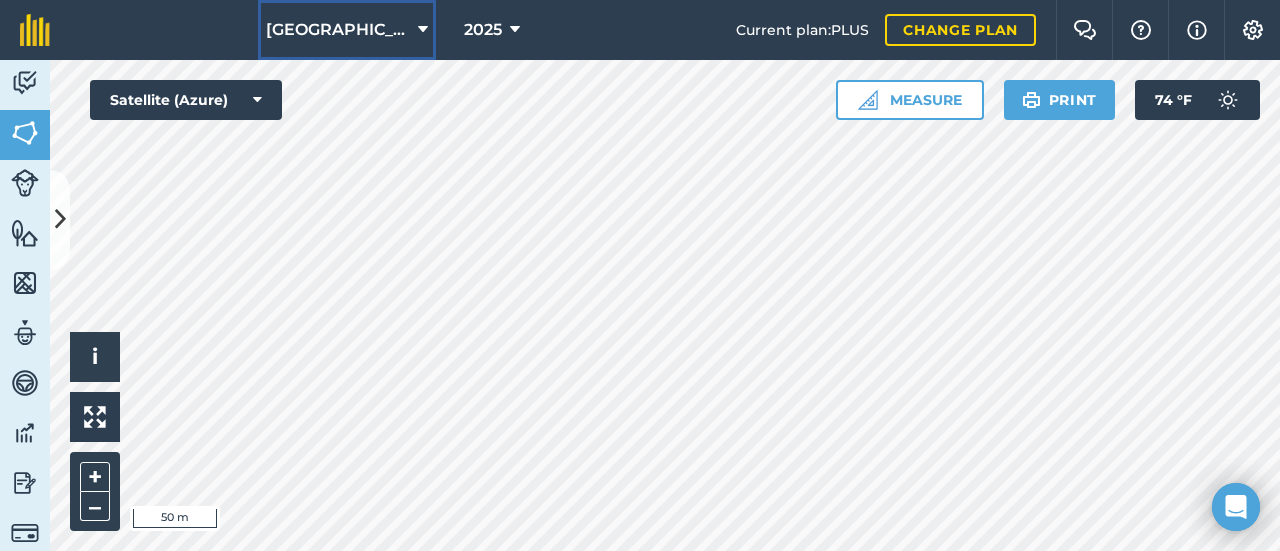 click on "[GEOGRAPHIC_DATA]" at bounding box center [338, 30] 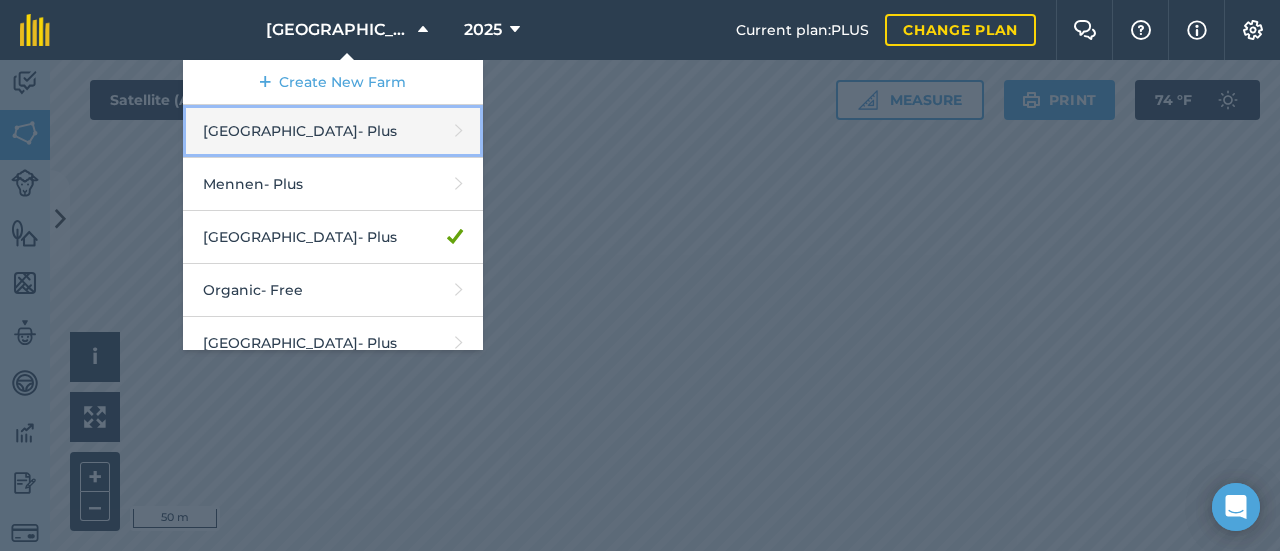 click on "Hideaway Farm  - Plus" at bounding box center (333, 131) 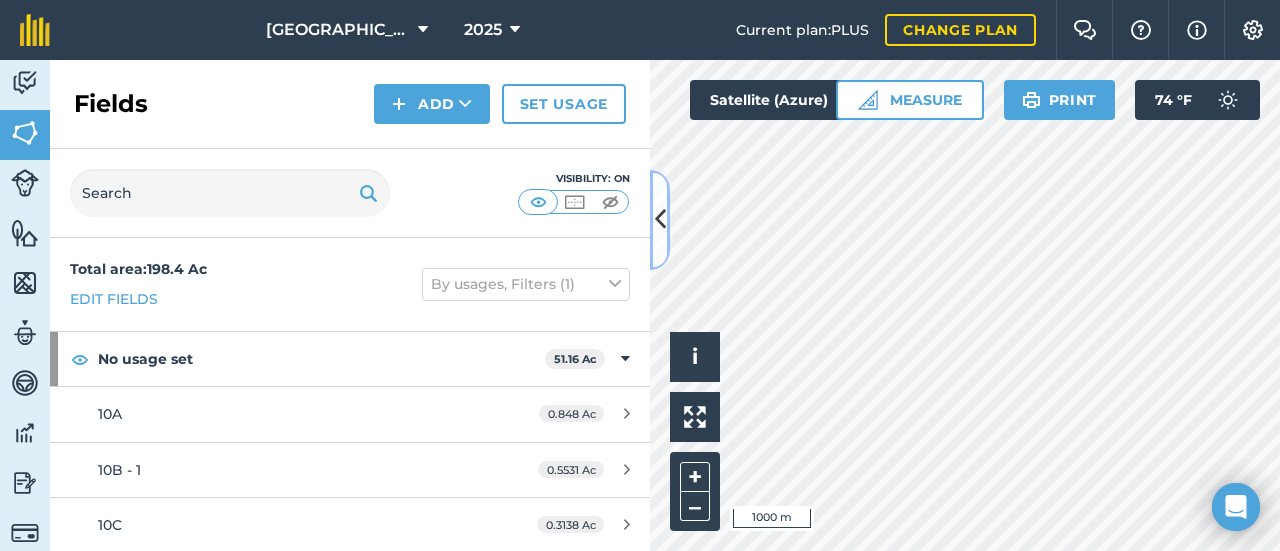 click at bounding box center (660, 220) 